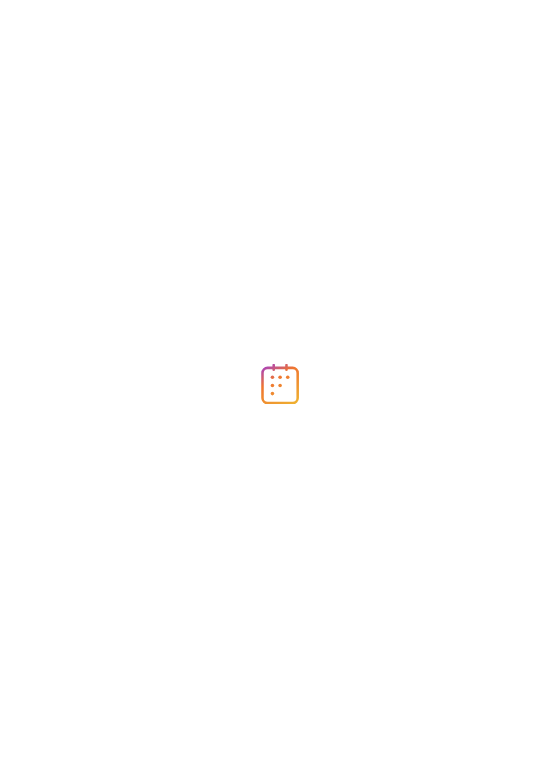 scroll, scrollTop: 0, scrollLeft: 0, axis: both 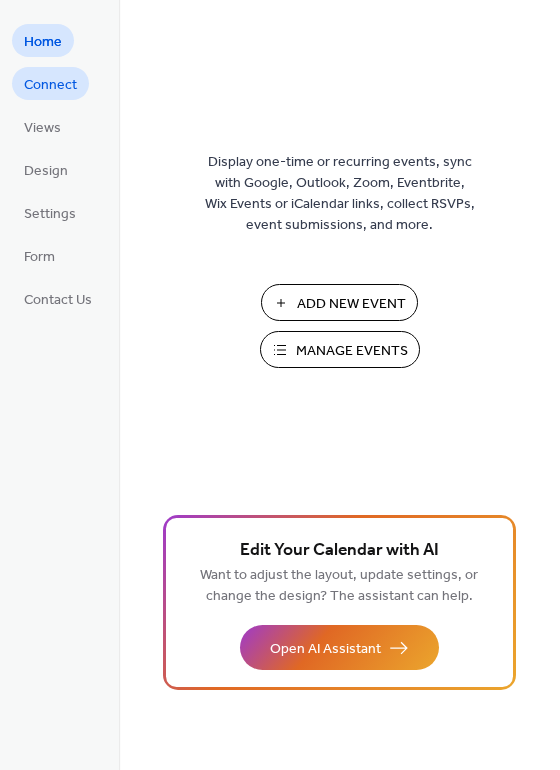 click on "Connect" at bounding box center [50, 85] 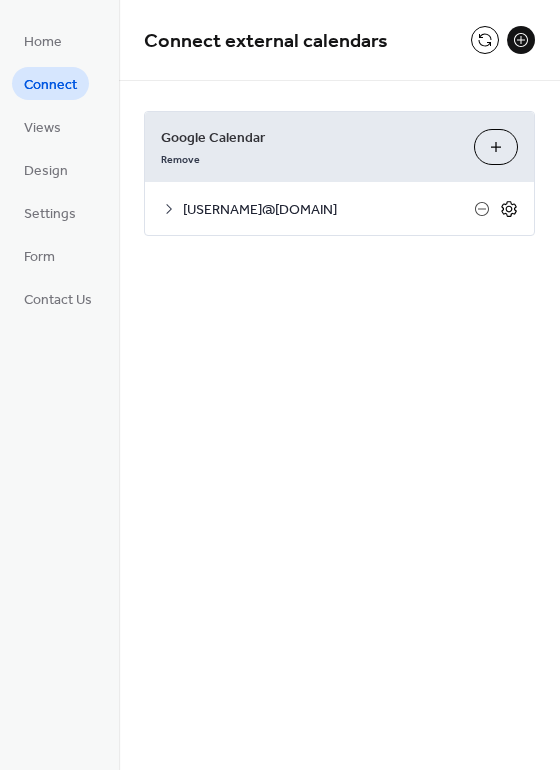 click 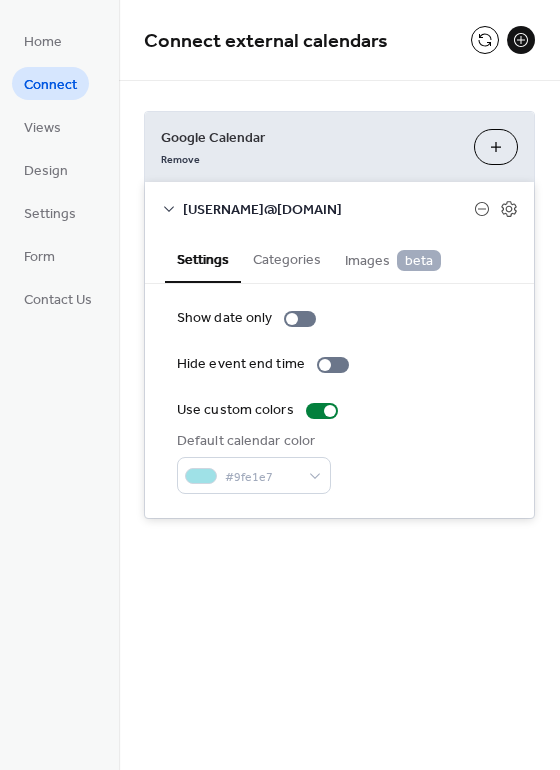 click on "Categories" at bounding box center [287, 258] 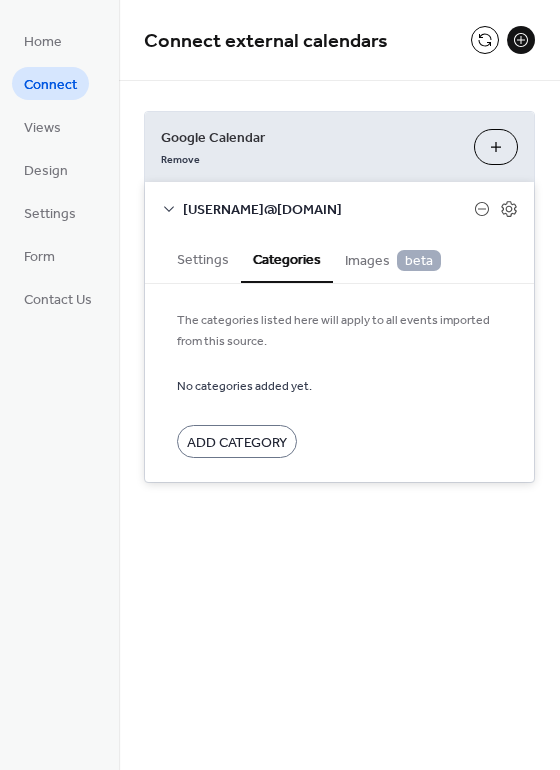 click on "Images   beta" at bounding box center [393, 261] 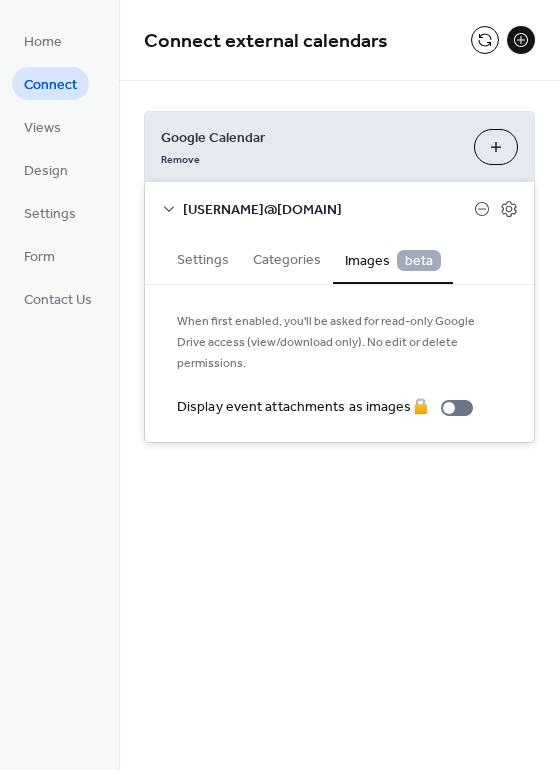 click on "Settings" at bounding box center [203, 258] 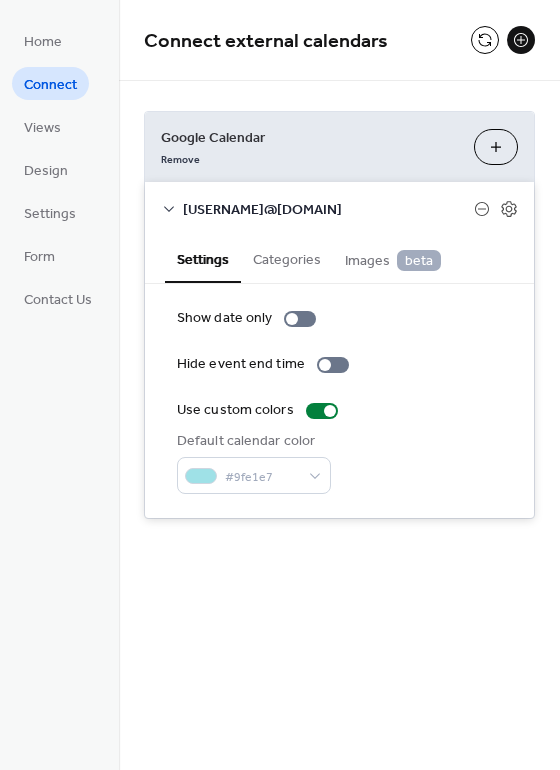 click on "Choose Calendars" at bounding box center [496, 147] 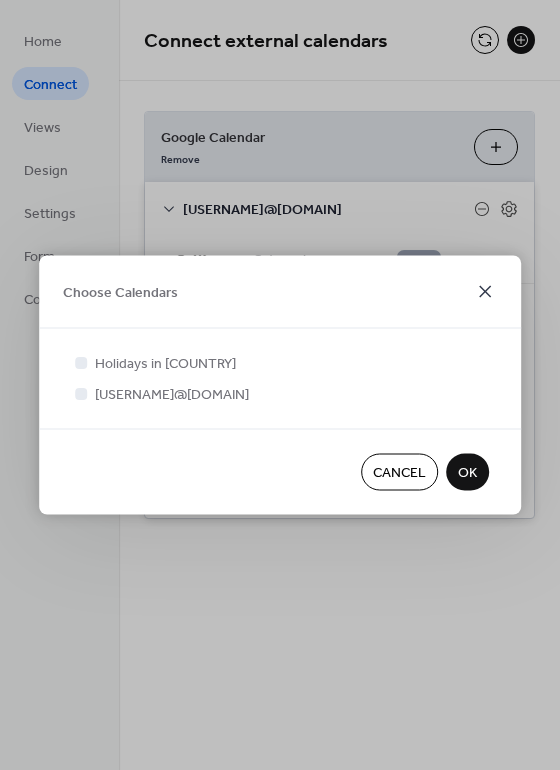 click 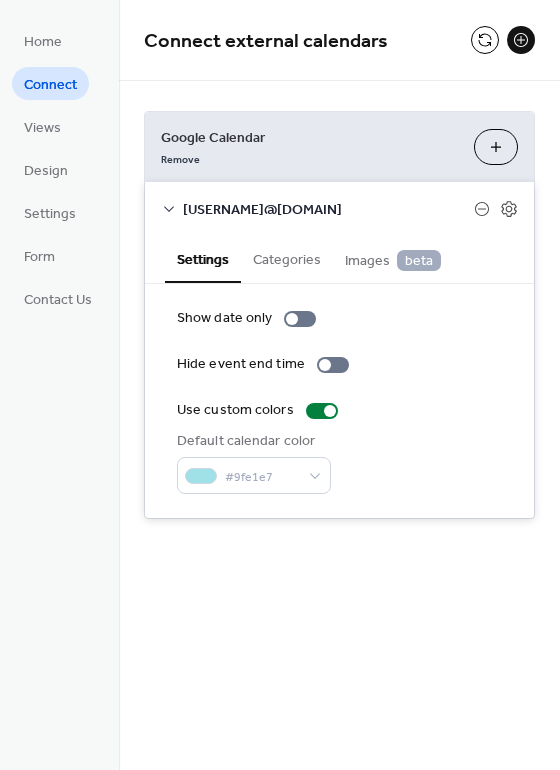 click on "Choose Calendars" at bounding box center (496, 147) 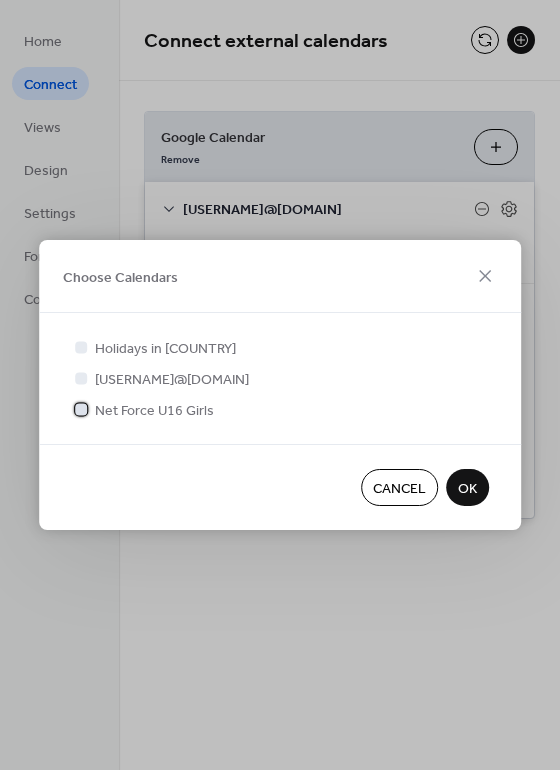 click at bounding box center (81, 409) 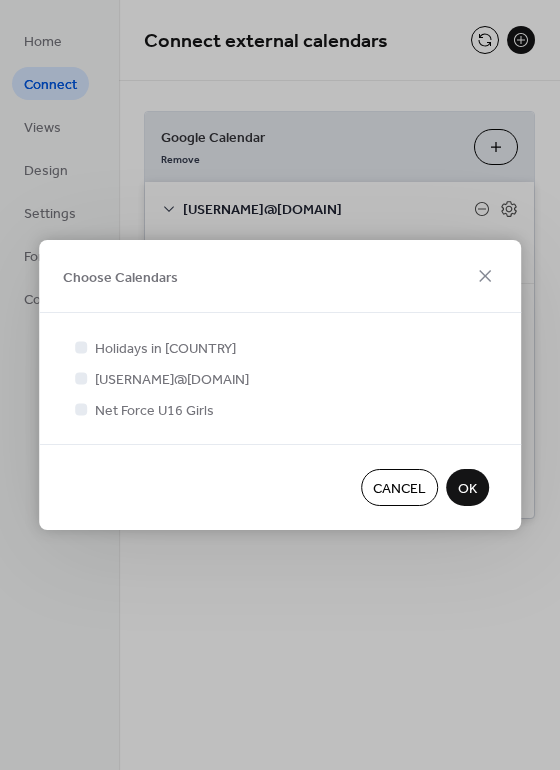 click on "OK" at bounding box center (467, 489) 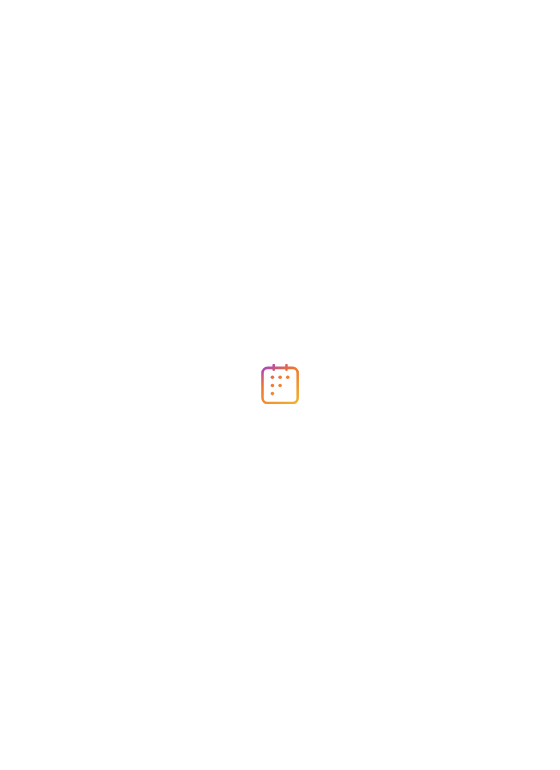 scroll, scrollTop: 0, scrollLeft: 0, axis: both 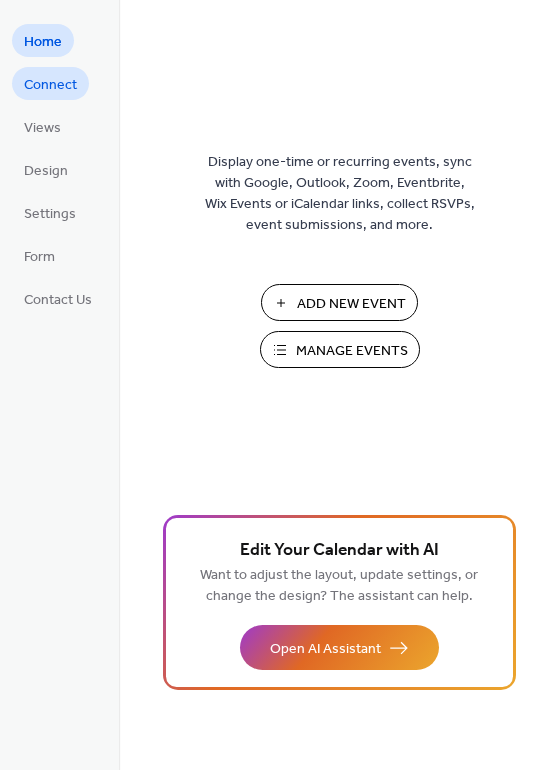 click on "Connect" at bounding box center [50, 85] 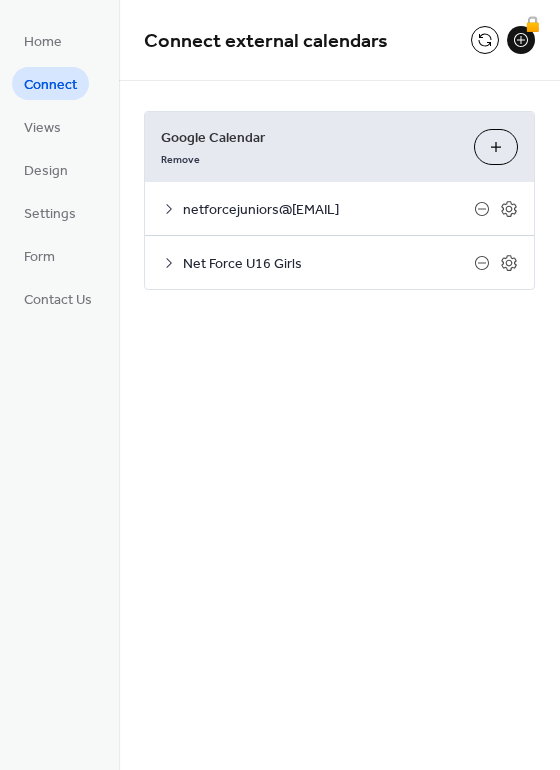 click on "Choose Calendars" at bounding box center (496, 147) 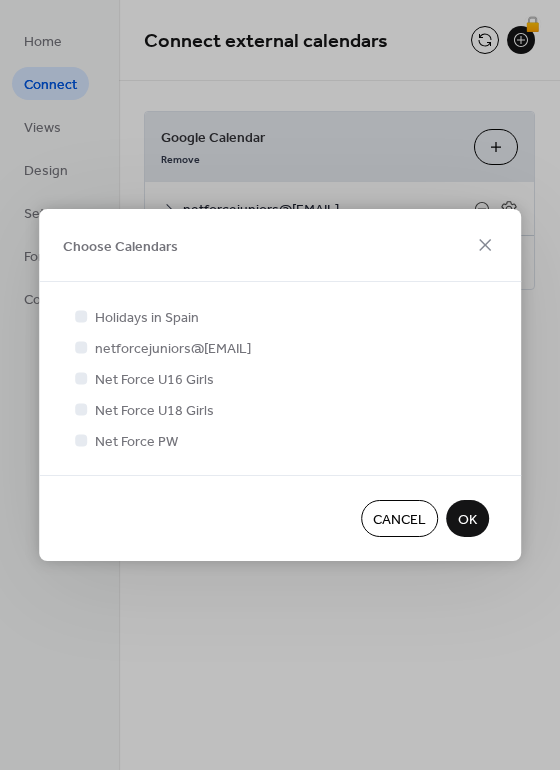 click at bounding box center (81, 409) 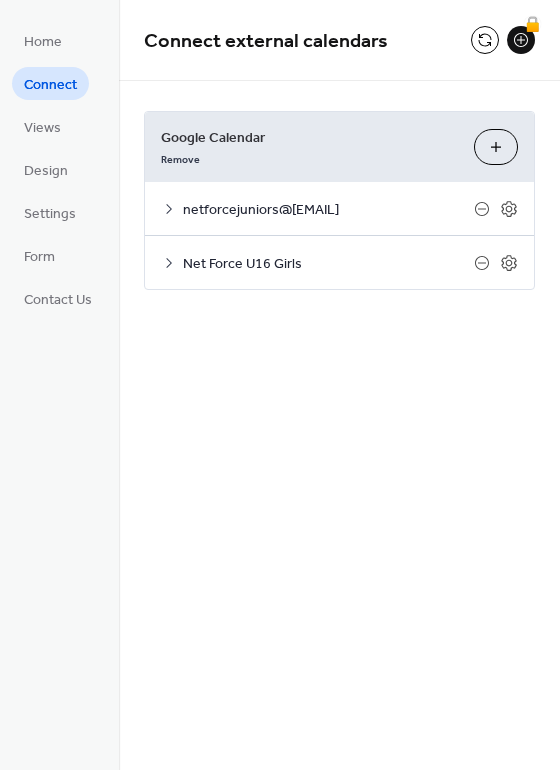 drag, startPoint x: 557, startPoint y: 62, endPoint x: 538, endPoint y: 12, distance: 53.488316 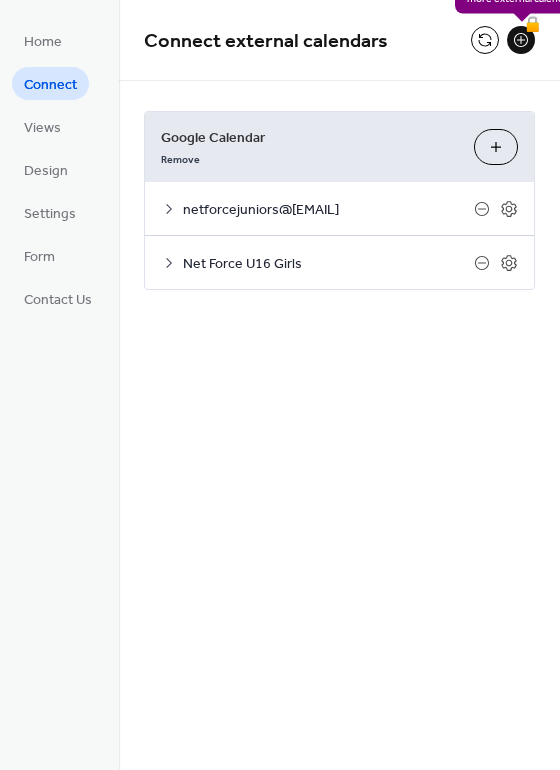 click on "🔒" at bounding box center (521, 40) 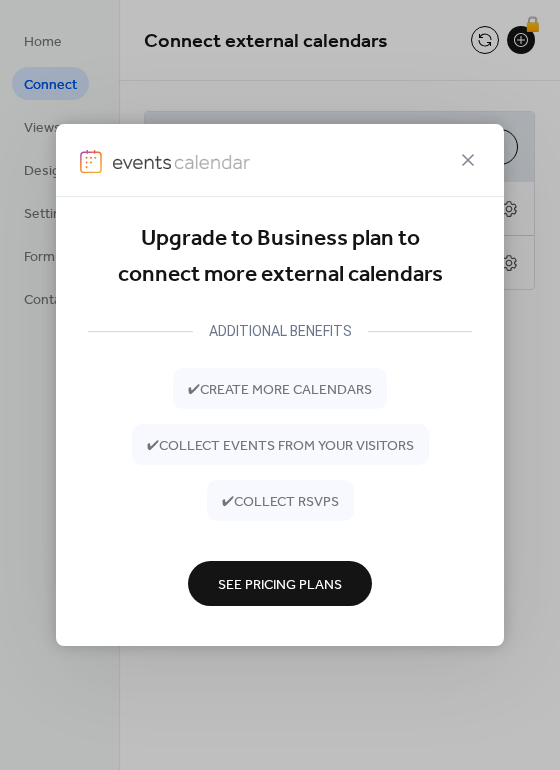 click on "See Pricing Plans" at bounding box center [280, 584] 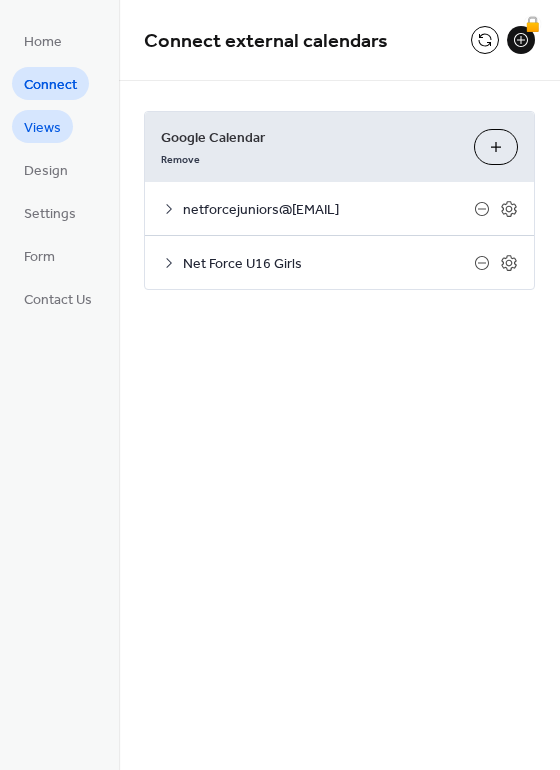 click on "Views" at bounding box center [42, 128] 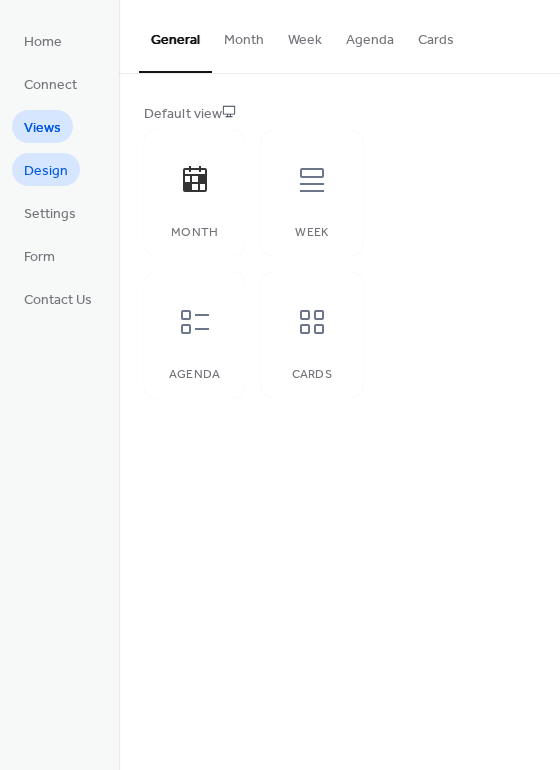 click on "Design" at bounding box center (46, 171) 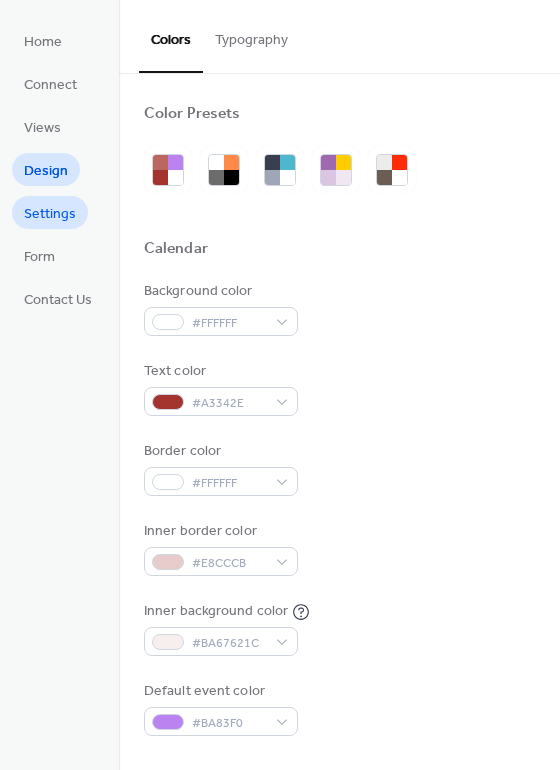 click on "Settings" at bounding box center [50, 214] 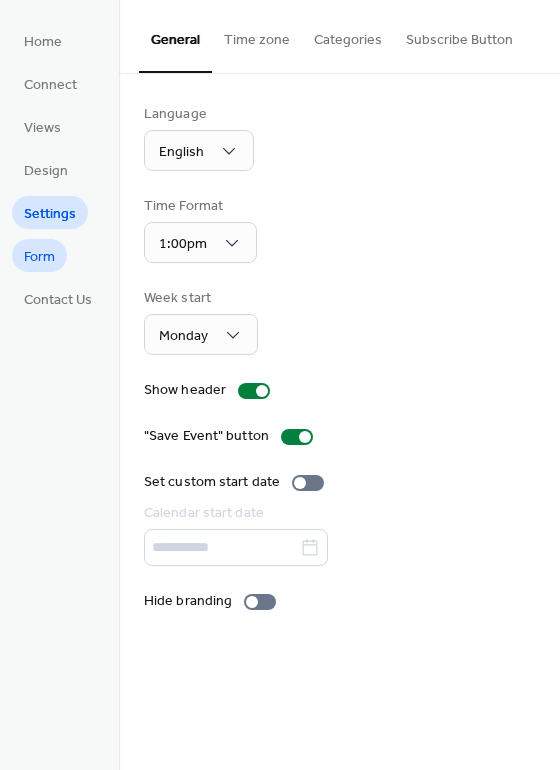click on "Form" at bounding box center (39, 255) 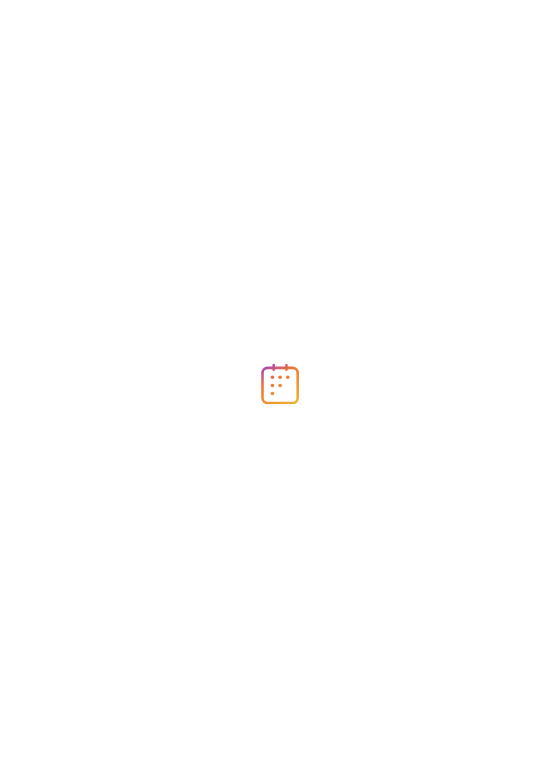 scroll, scrollTop: 0, scrollLeft: 0, axis: both 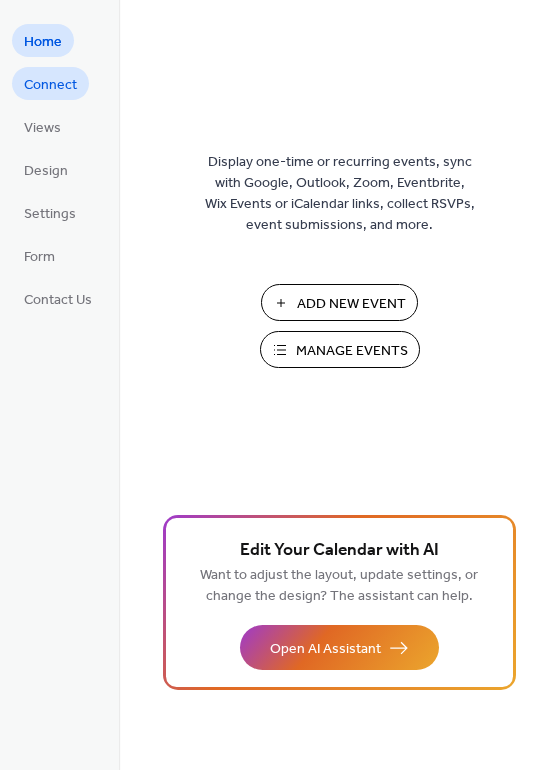 click on "Connect" at bounding box center [50, 85] 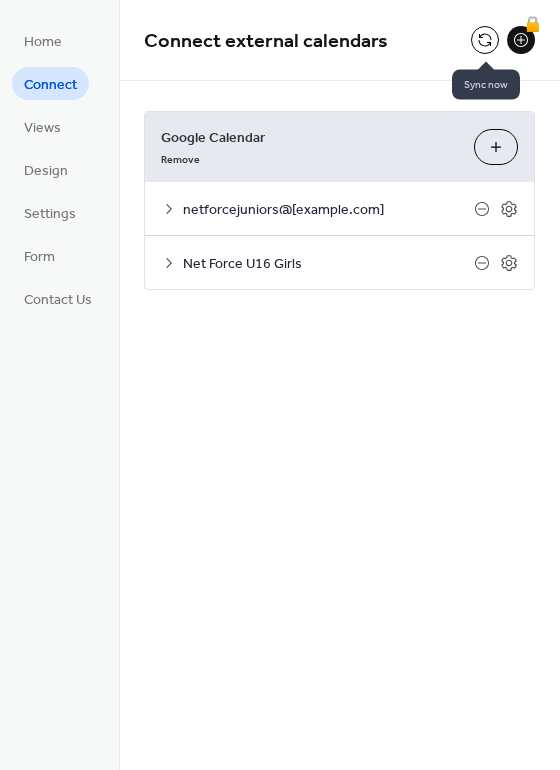 click at bounding box center [485, 40] 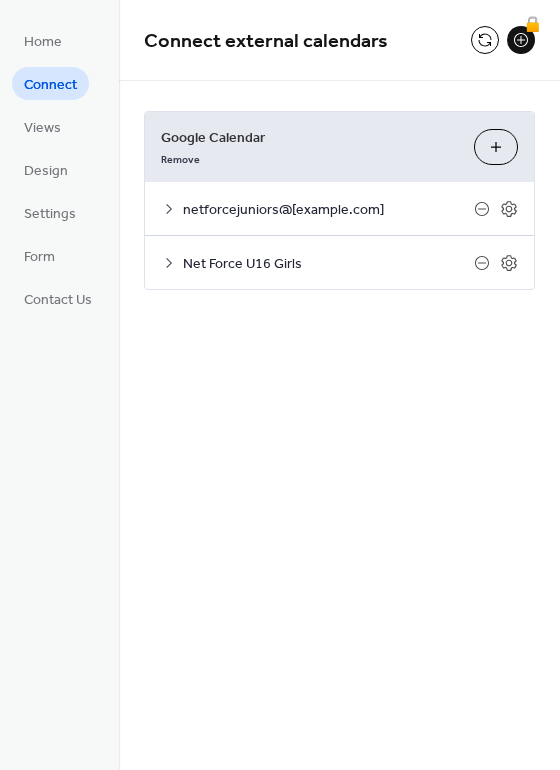 click on "Choose Calendars" at bounding box center [496, 147] 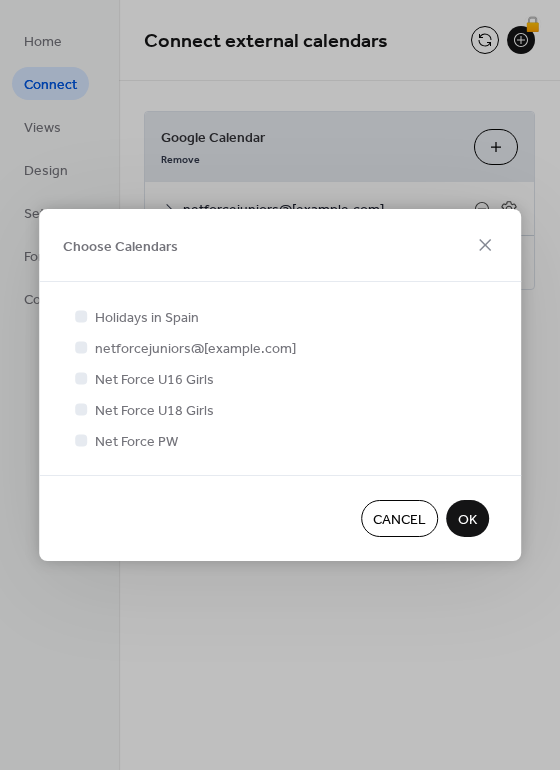 click at bounding box center [81, 409] 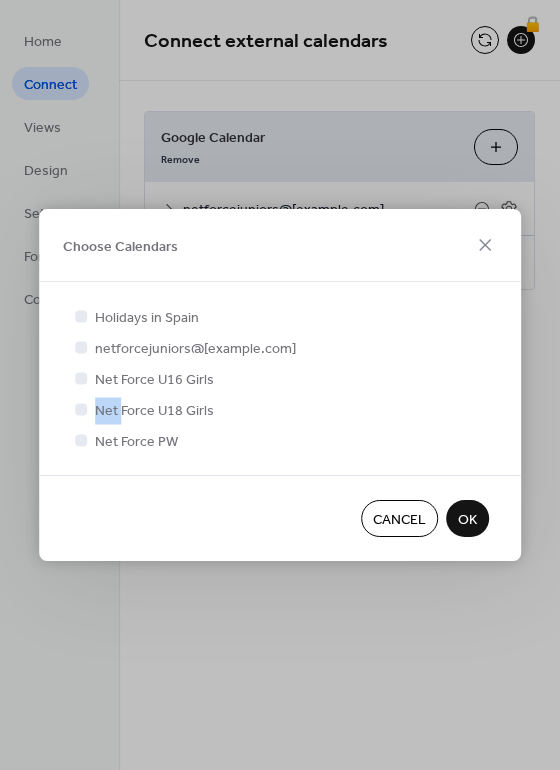click at bounding box center [81, 409] 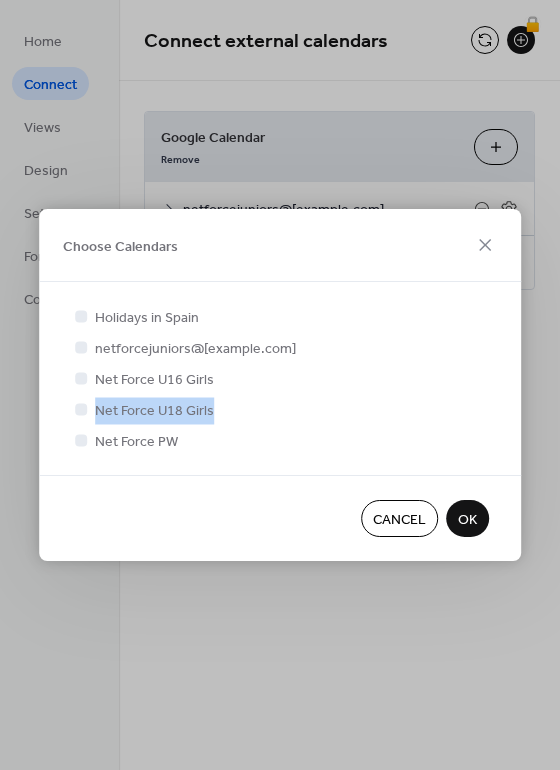 click at bounding box center [81, 409] 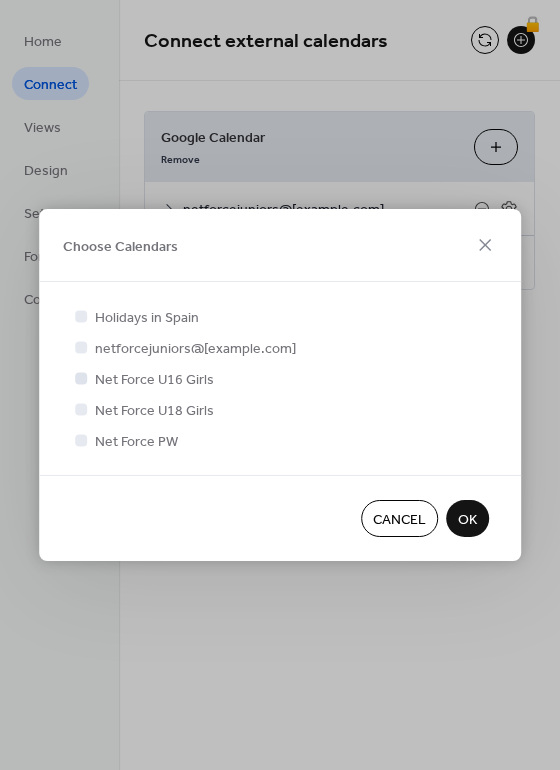 drag, startPoint x: 262, startPoint y: 373, endPoint x: 209, endPoint y: 385, distance: 54.34151 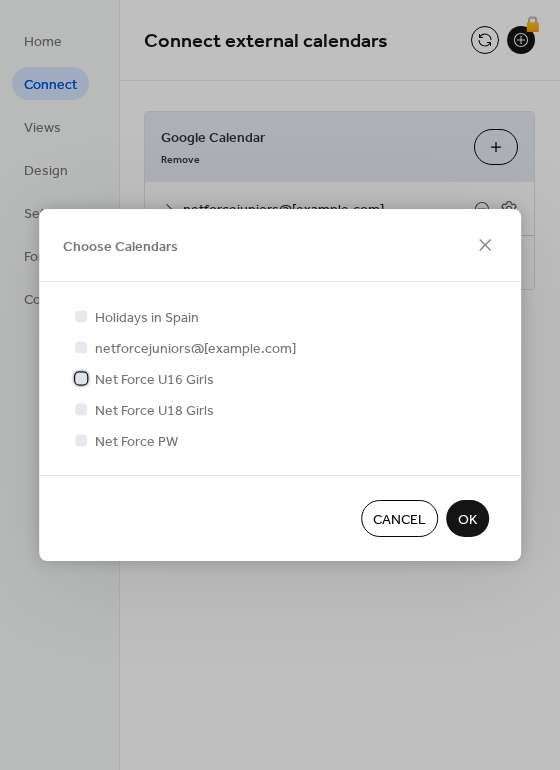 click 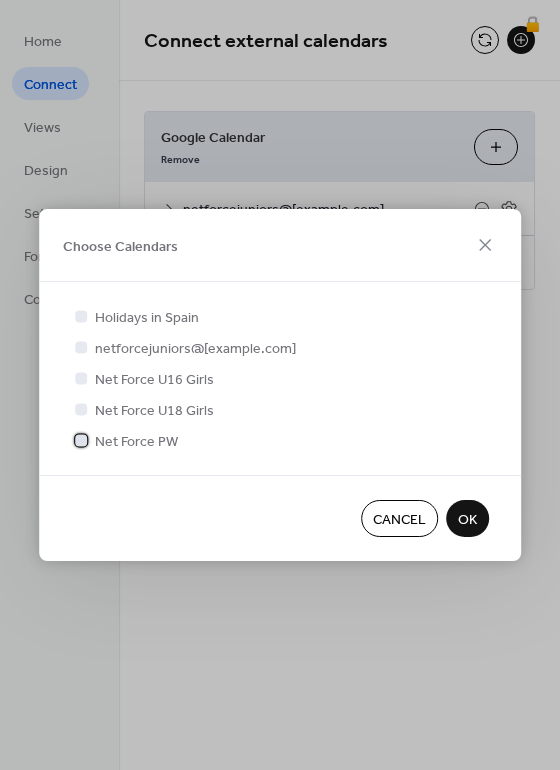 click at bounding box center [81, 440] 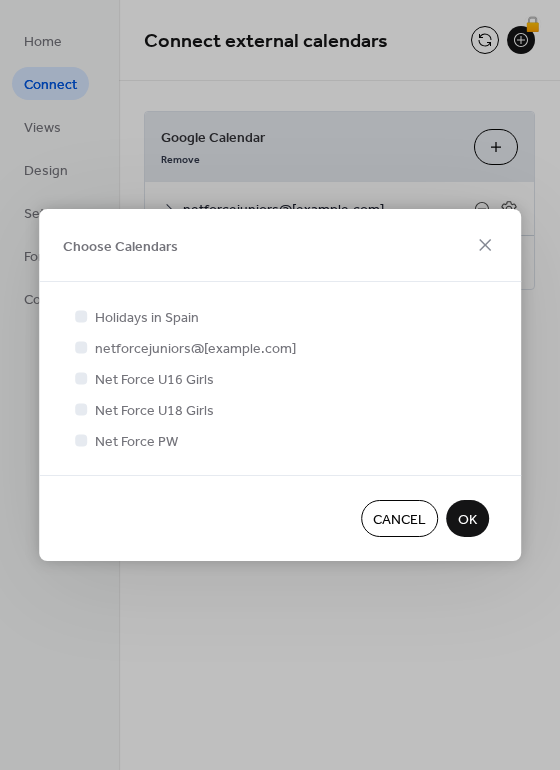 click on "OK" at bounding box center [467, 520] 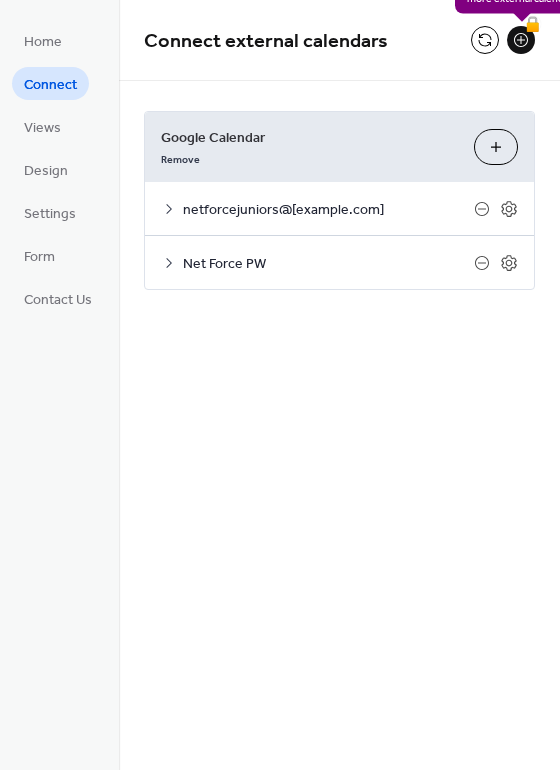 click on "🔒" at bounding box center [521, 40] 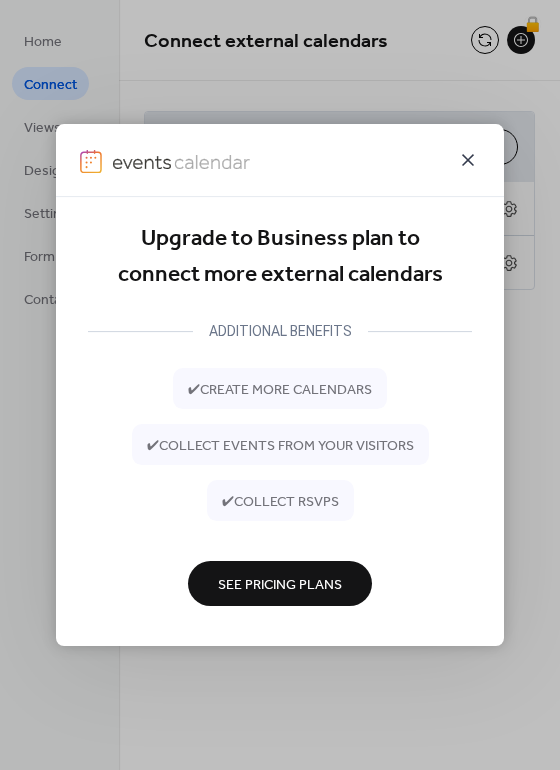 click 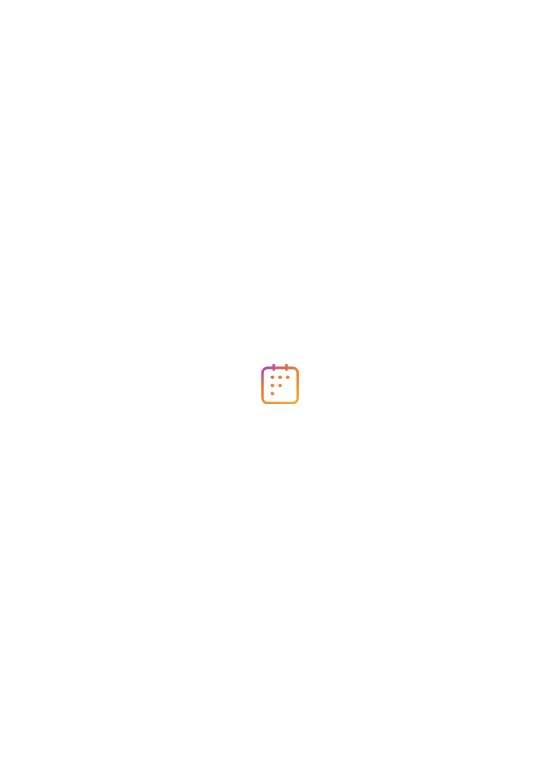 scroll, scrollTop: 0, scrollLeft: 0, axis: both 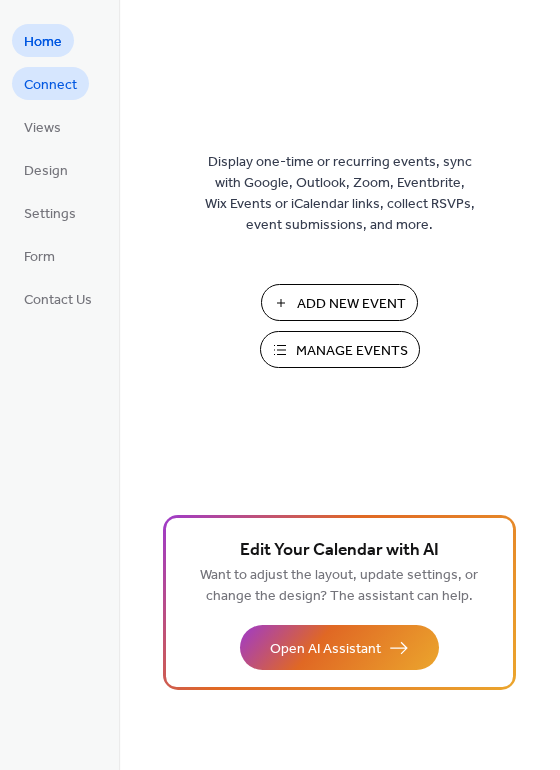 click on "Connect" at bounding box center (50, 85) 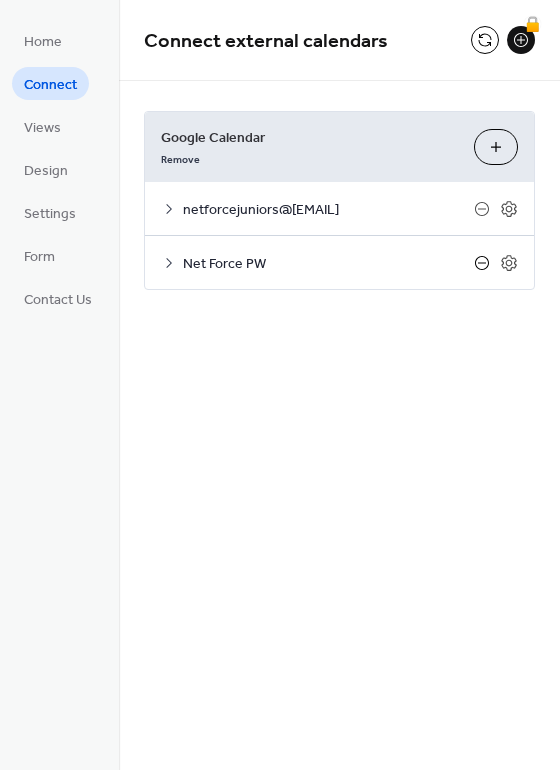 click 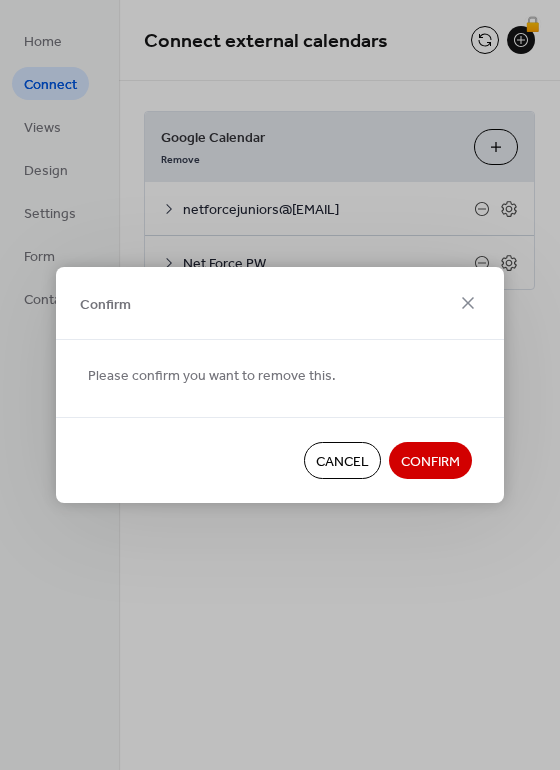 click on "Confirm" at bounding box center [430, 462] 